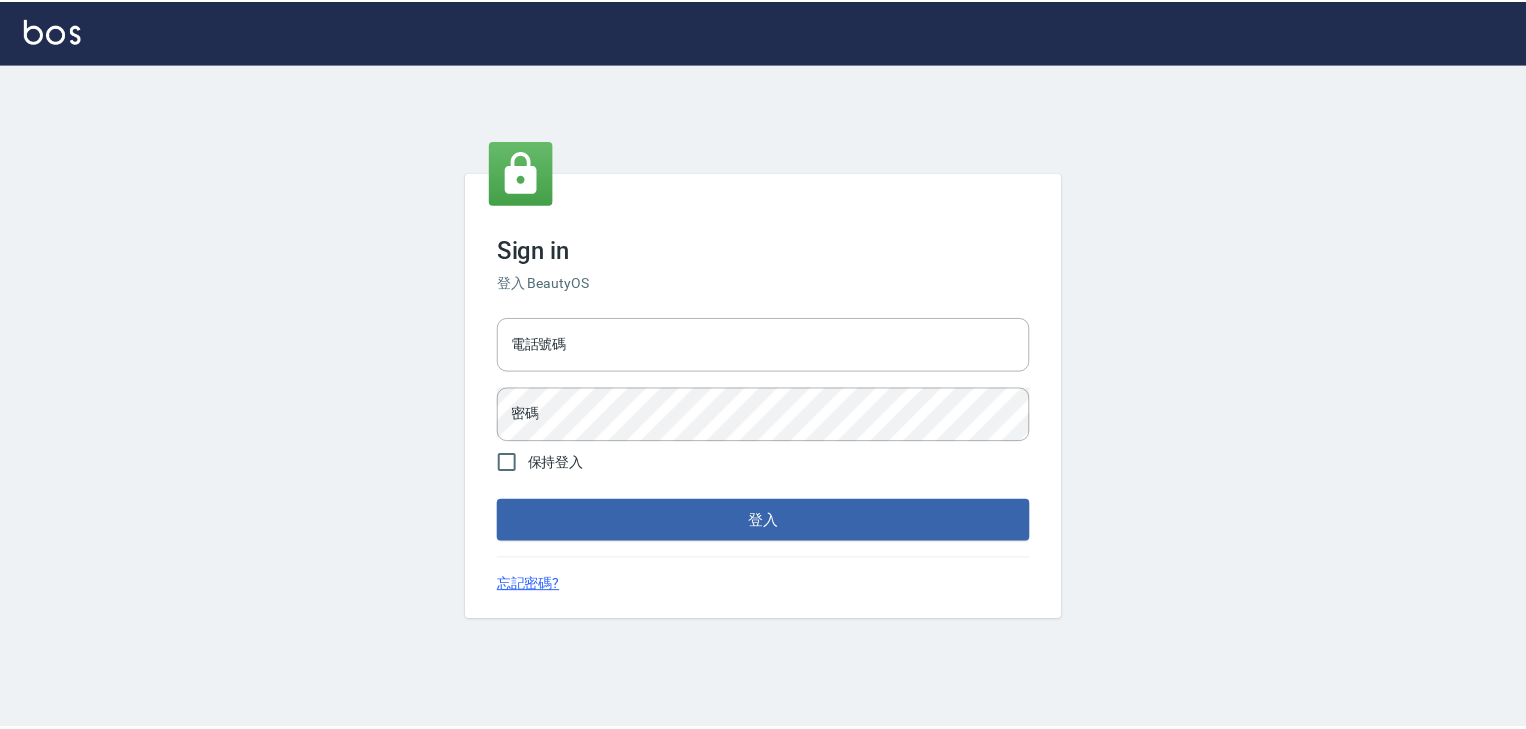 scroll, scrollTop: 0, scrollLeft: 0, axis: both 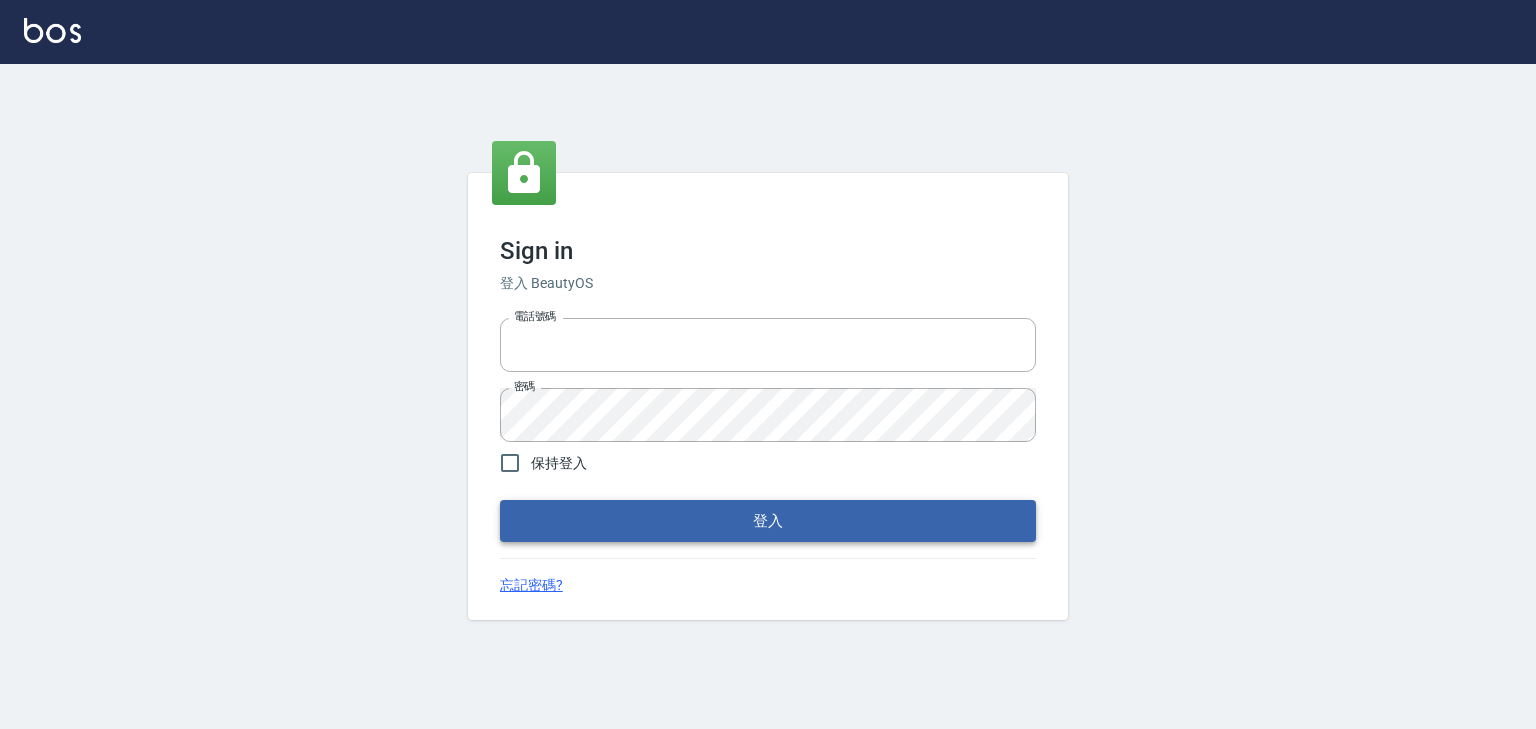 type on "[PHONE]" 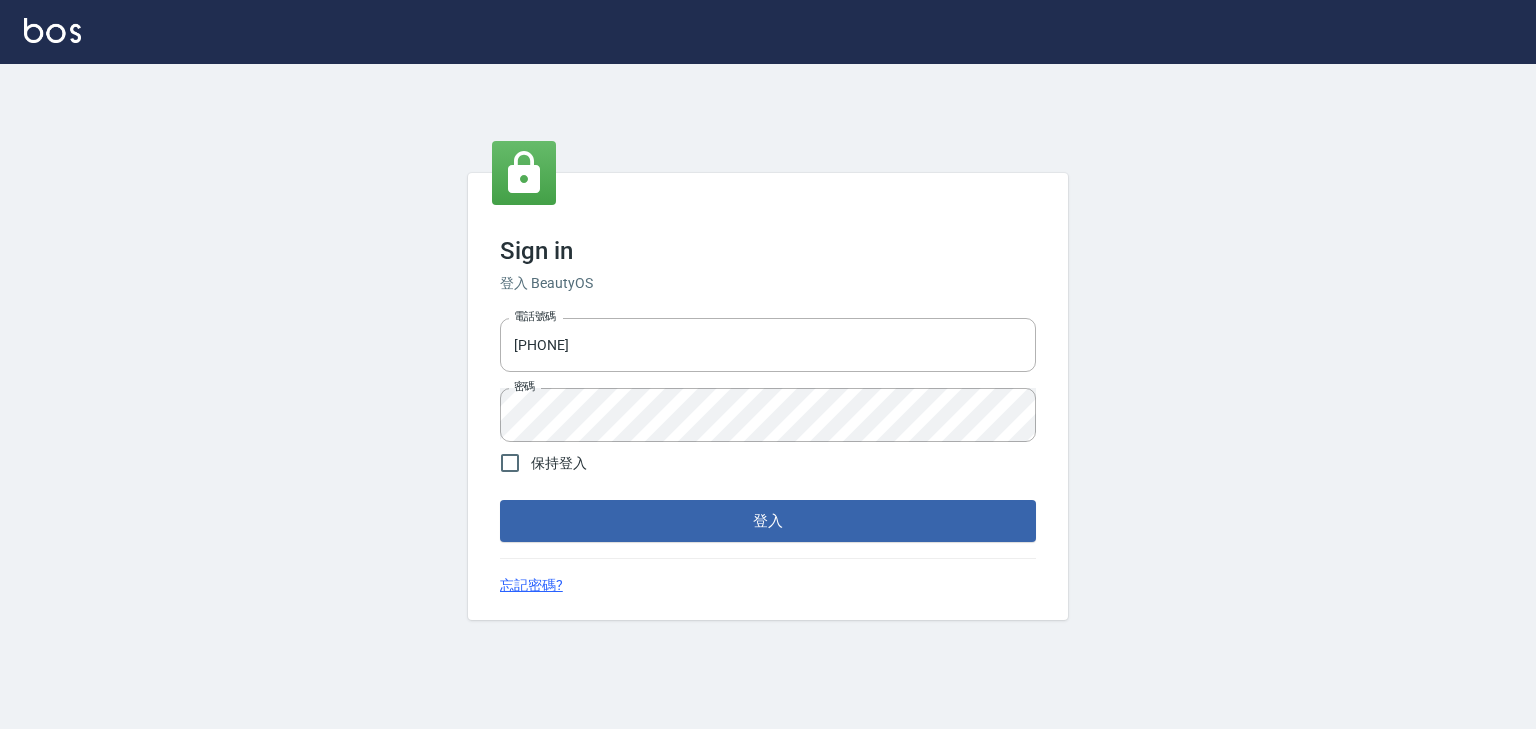click on "登入" at bounding box center (768, 521) 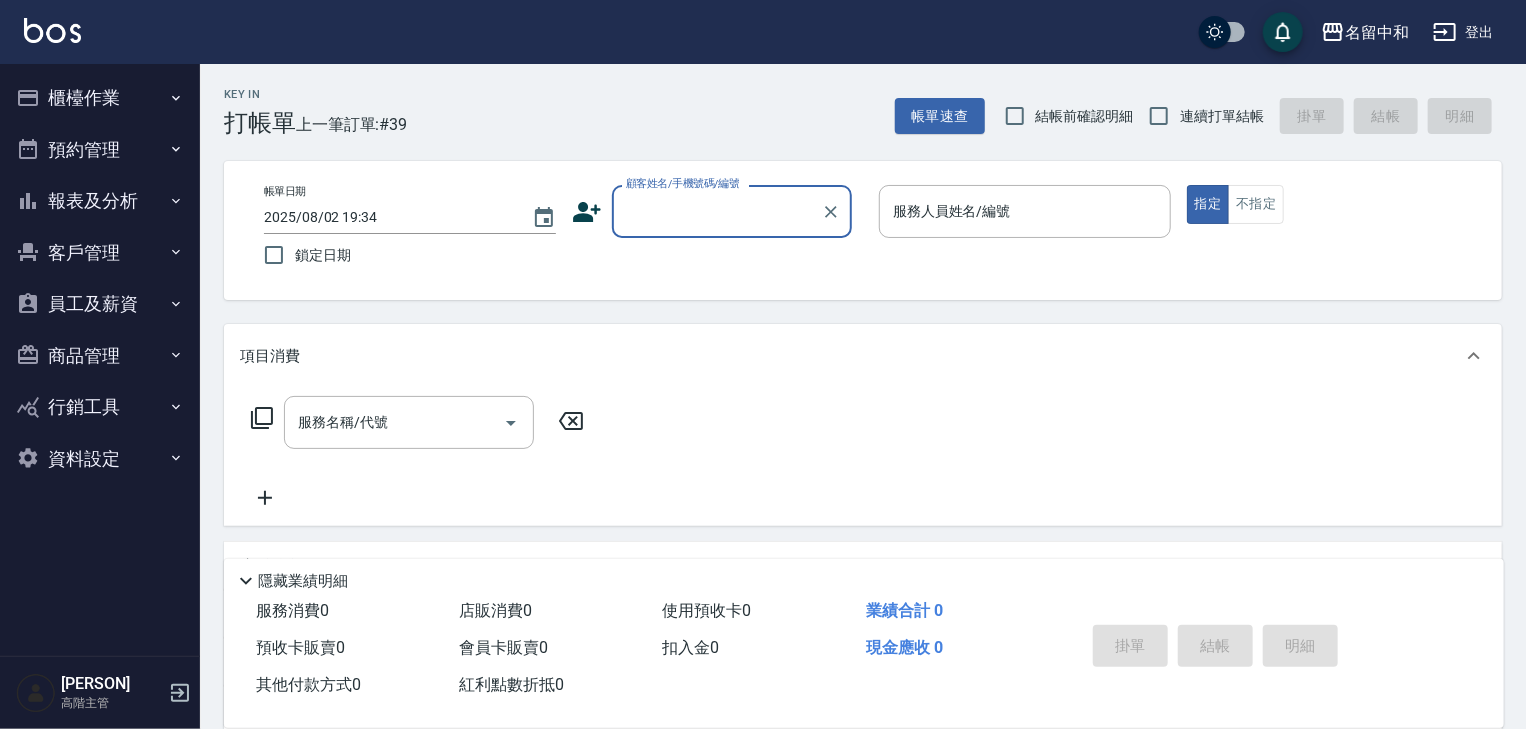 click 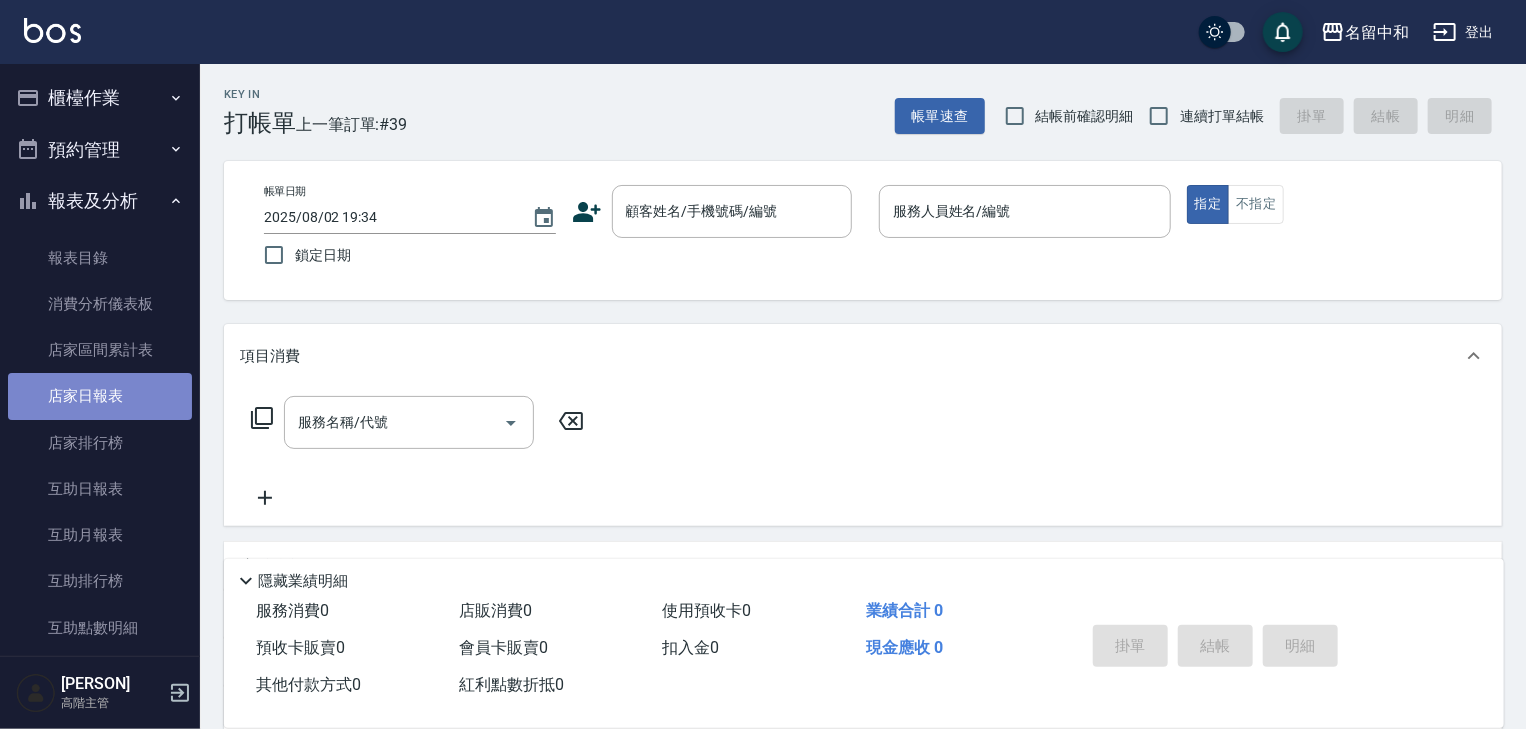 click on "店家日報表" at bounding box center (100, 396) 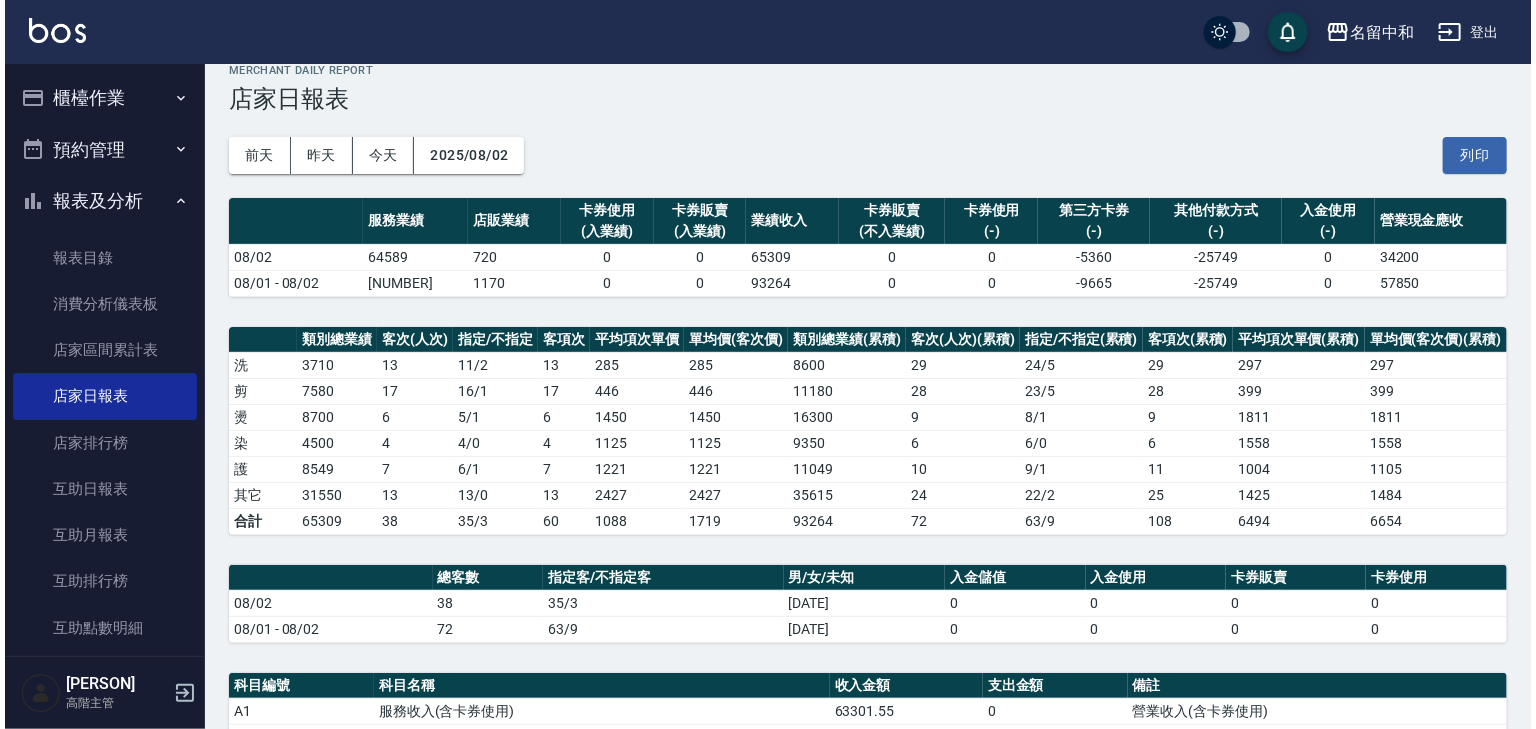 scroll, scrollTop: 0, scrollLeft: 0, axis: both 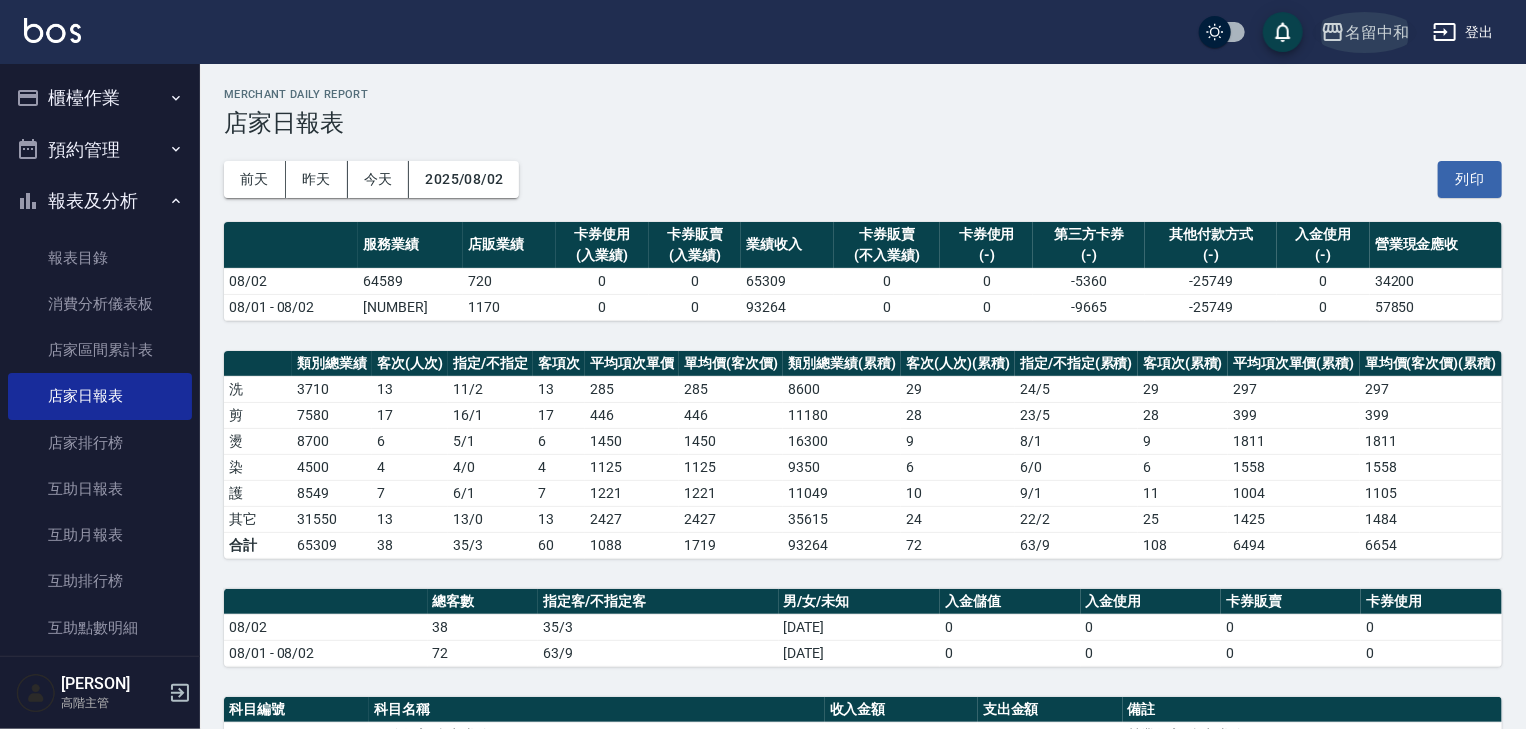 click 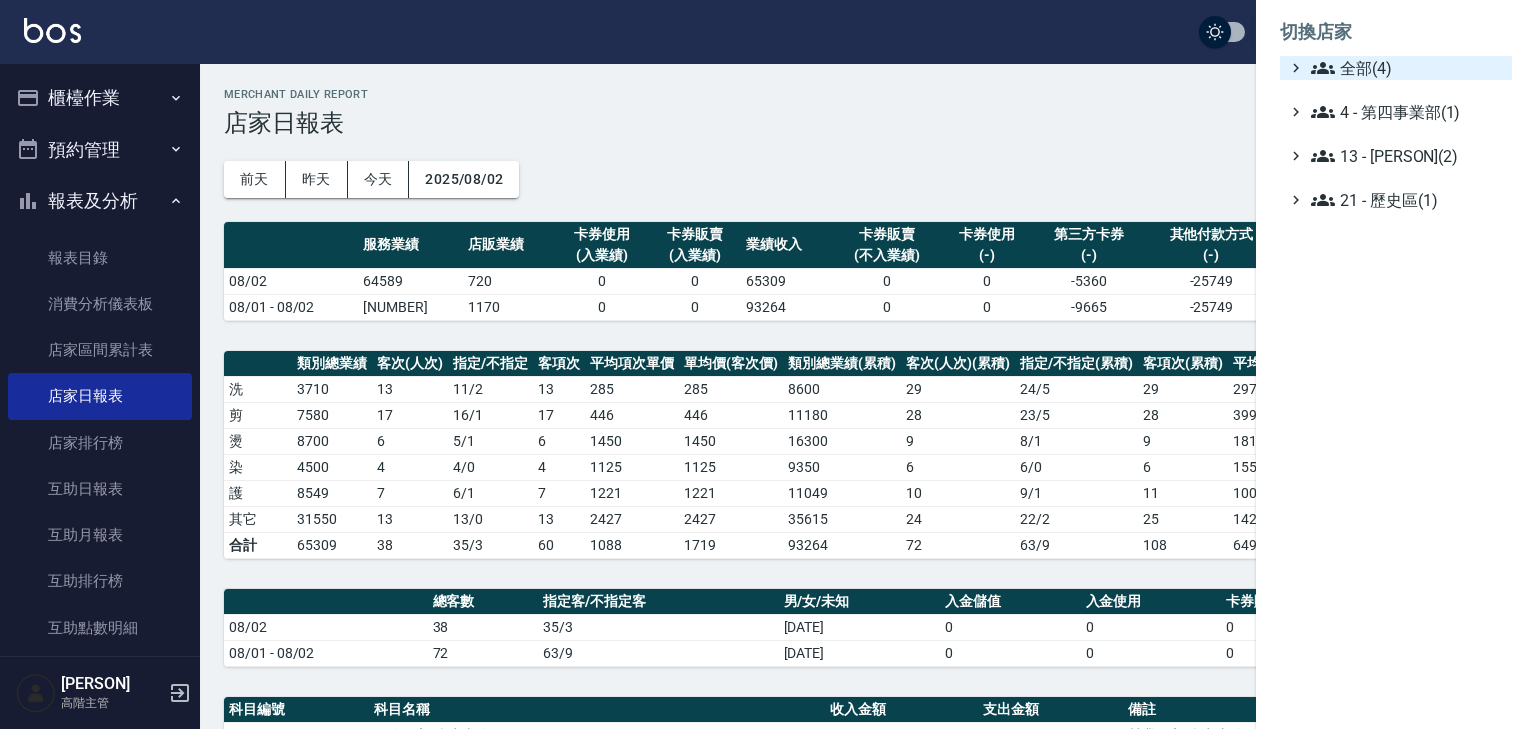 click on "全部(4)" at bounding box center (1405, 68) 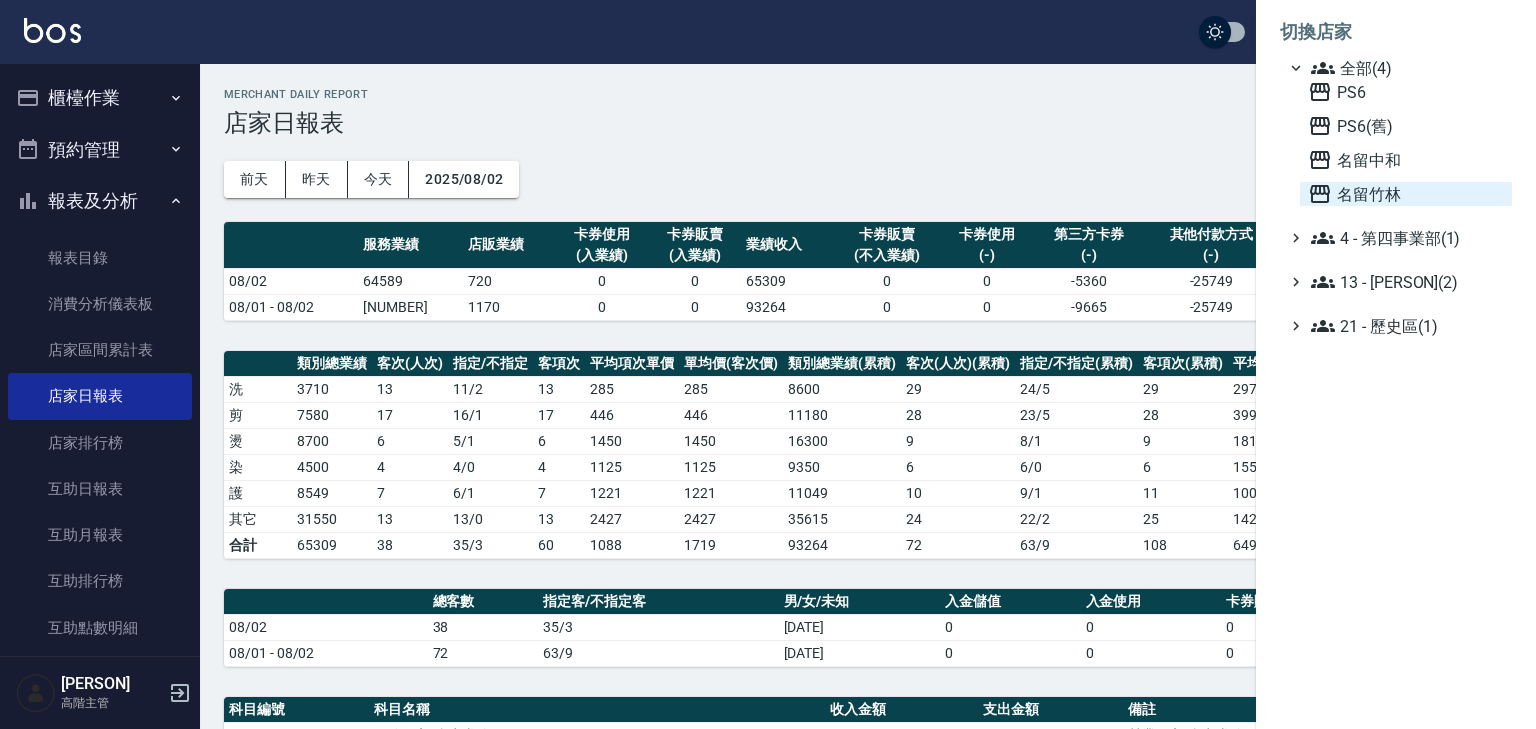click 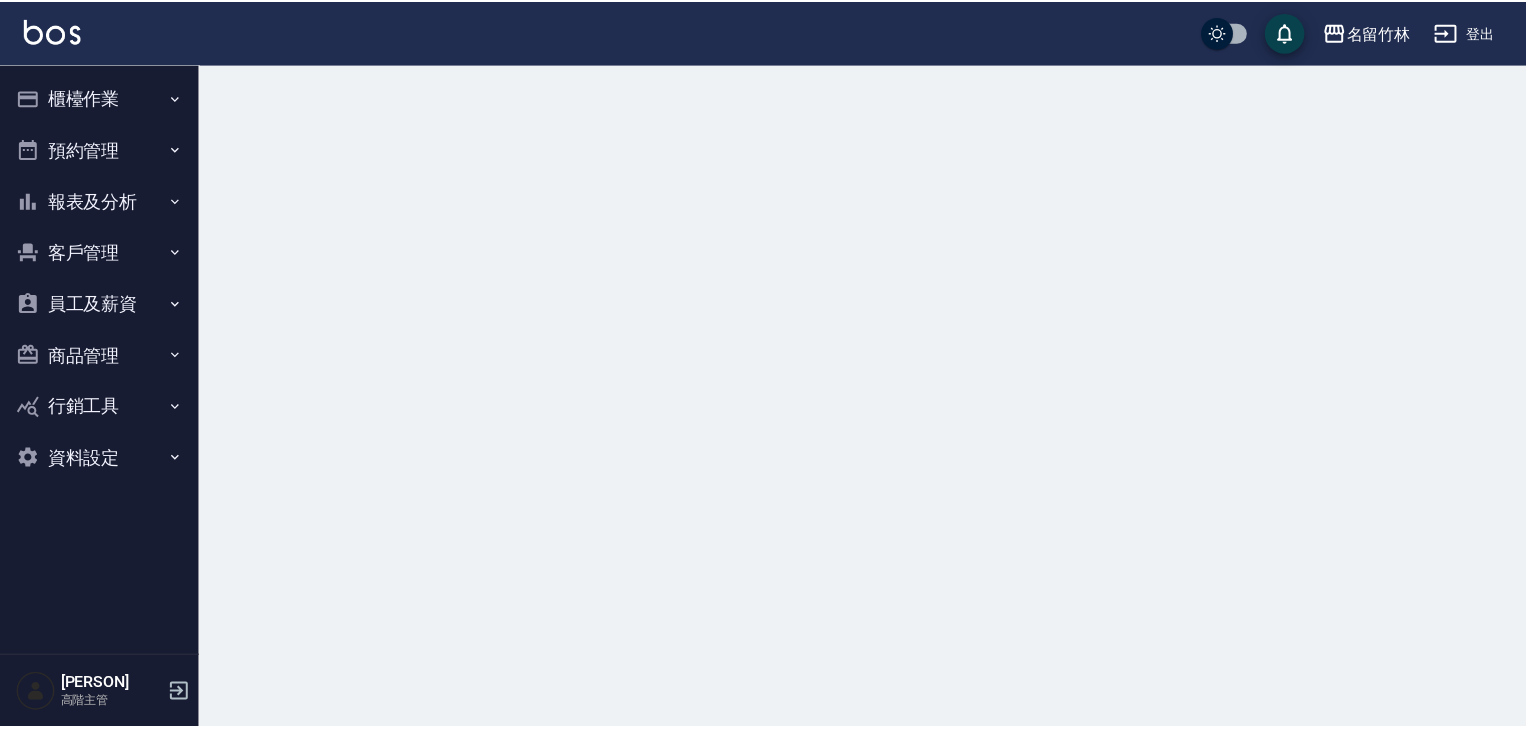 scroll, scrollTop: 0, scrollLeft: 0, axis: both 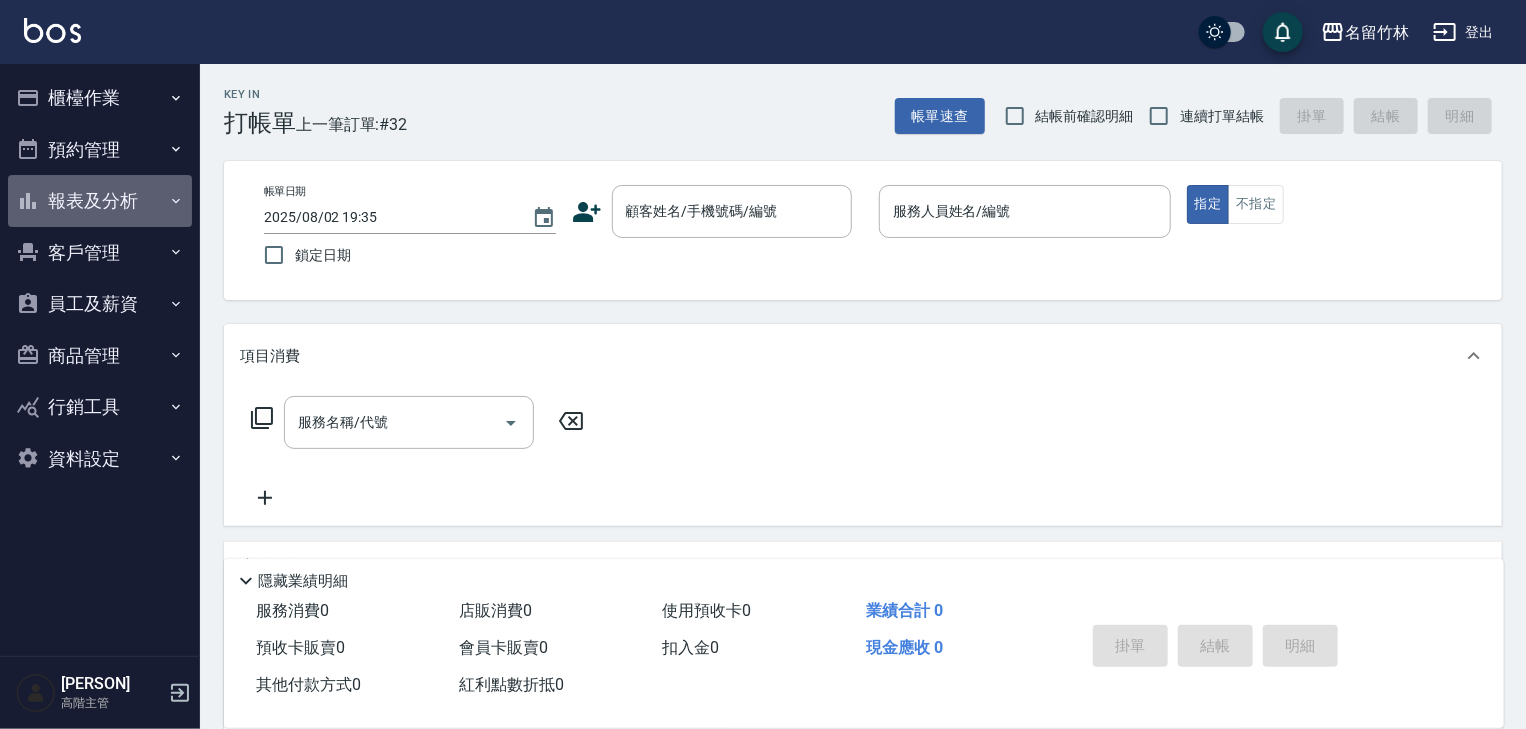 click 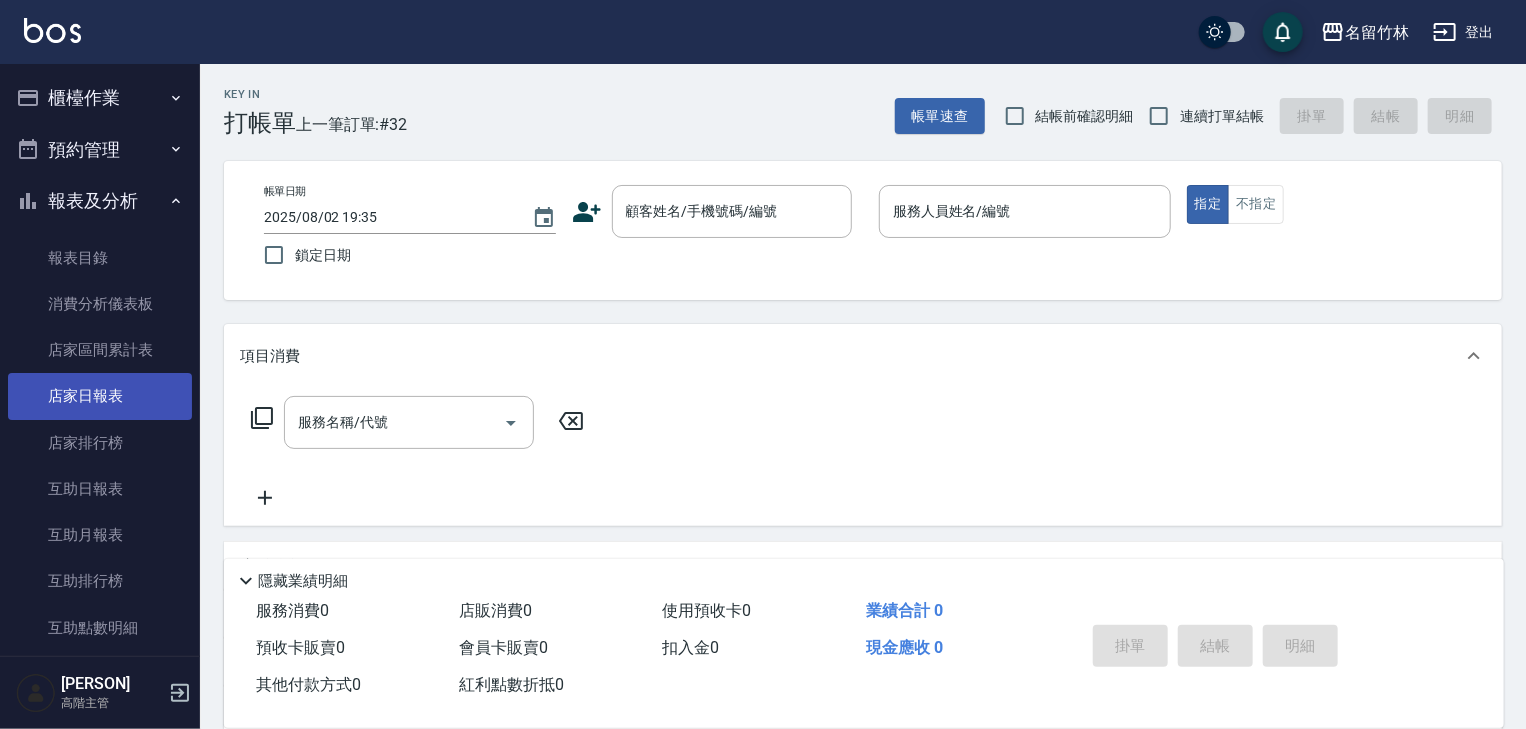 click on "店家日報表" at bounding box center [100, 396] 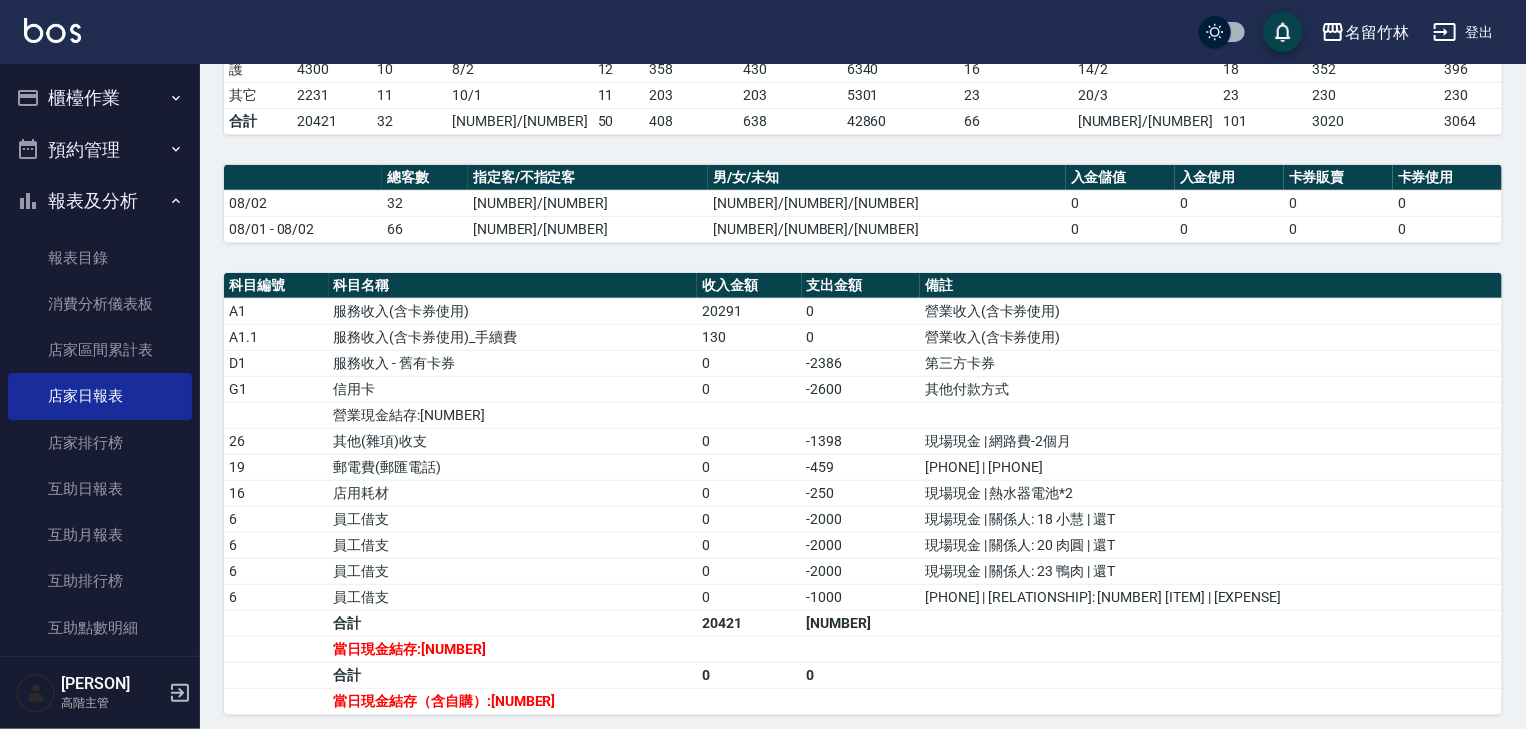 scroll, scrollTop: 400, scrollLeft: 0, axis: vertical 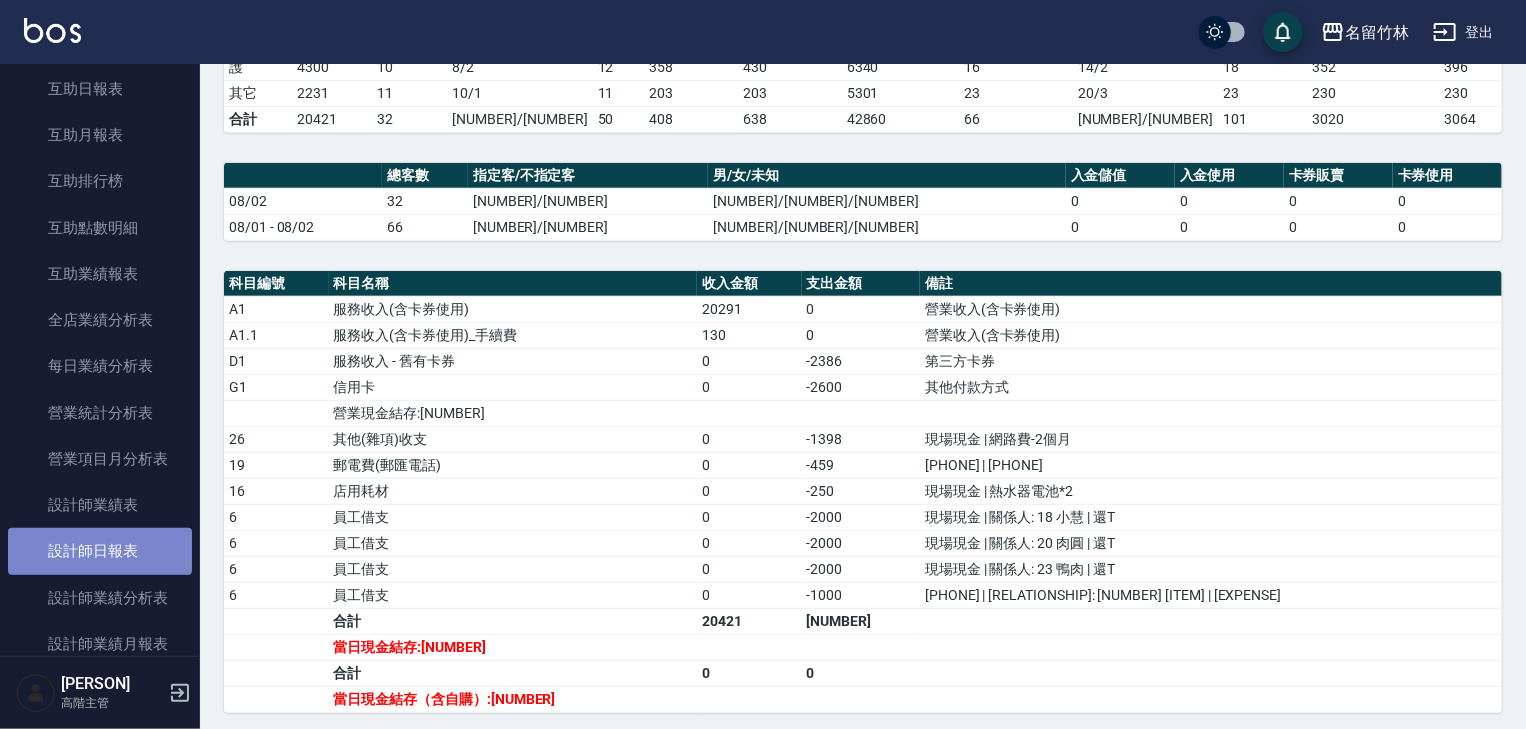 click on "設計師日報表" at bounding box center (100, 551) 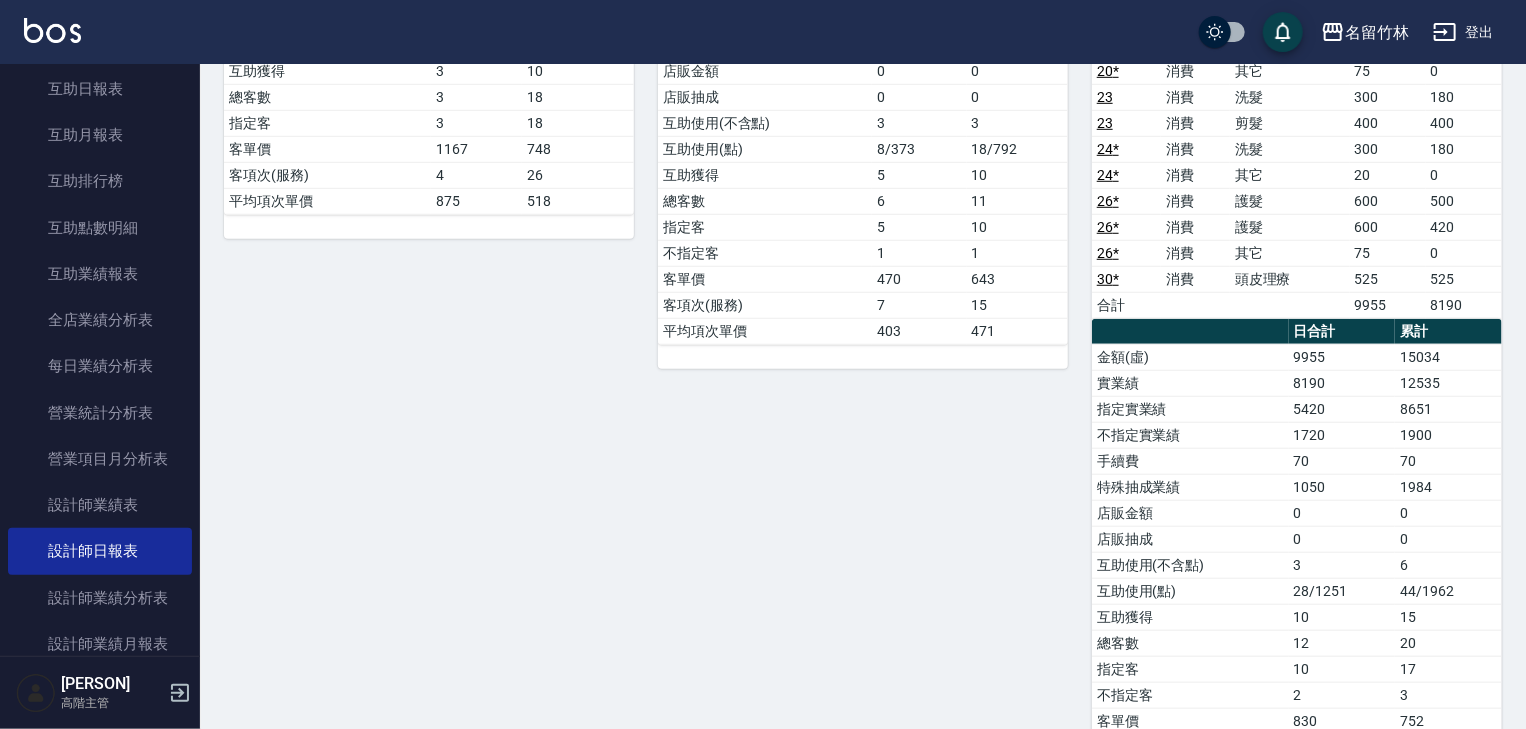 scroll, scrollTop: 640, scrollLeft: 0, axis: vertical 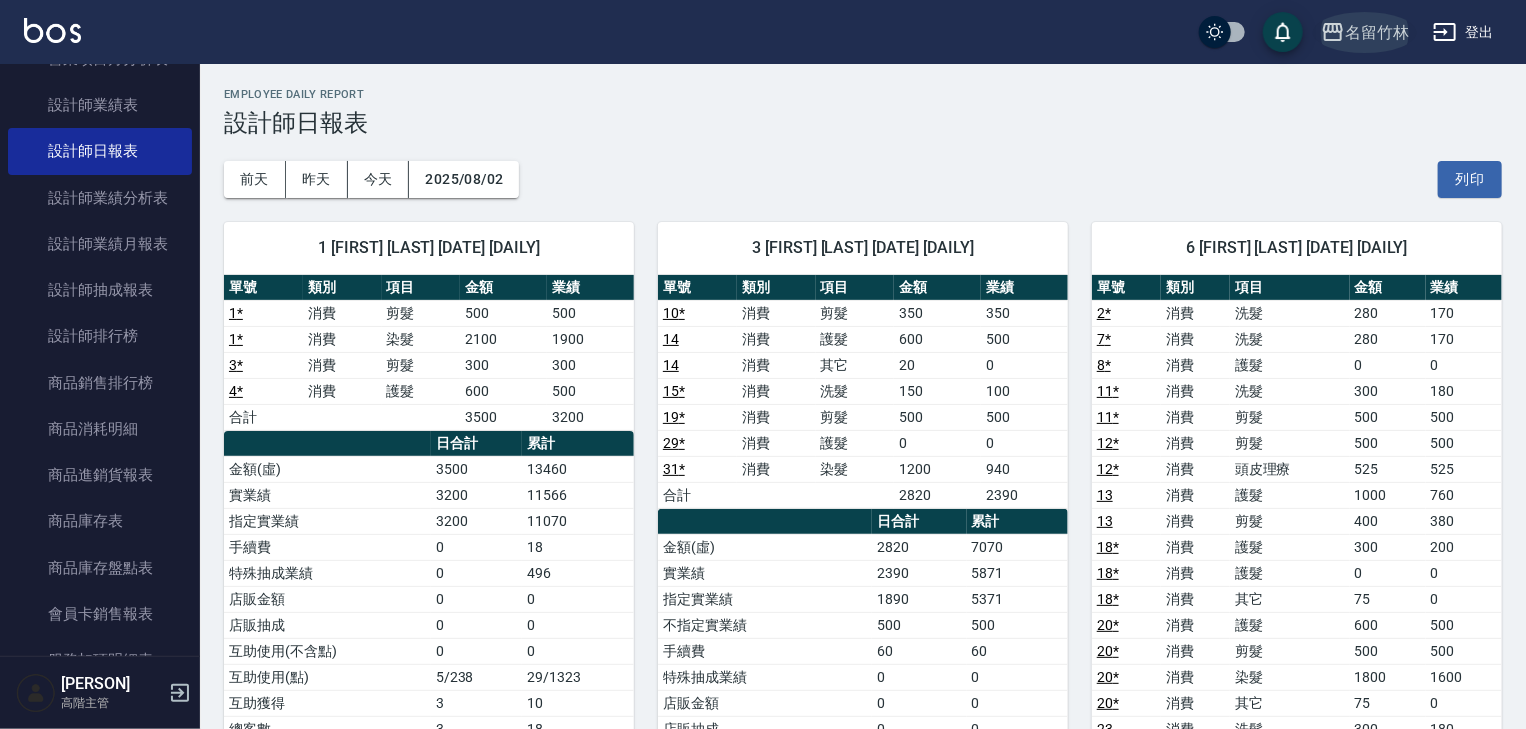 click 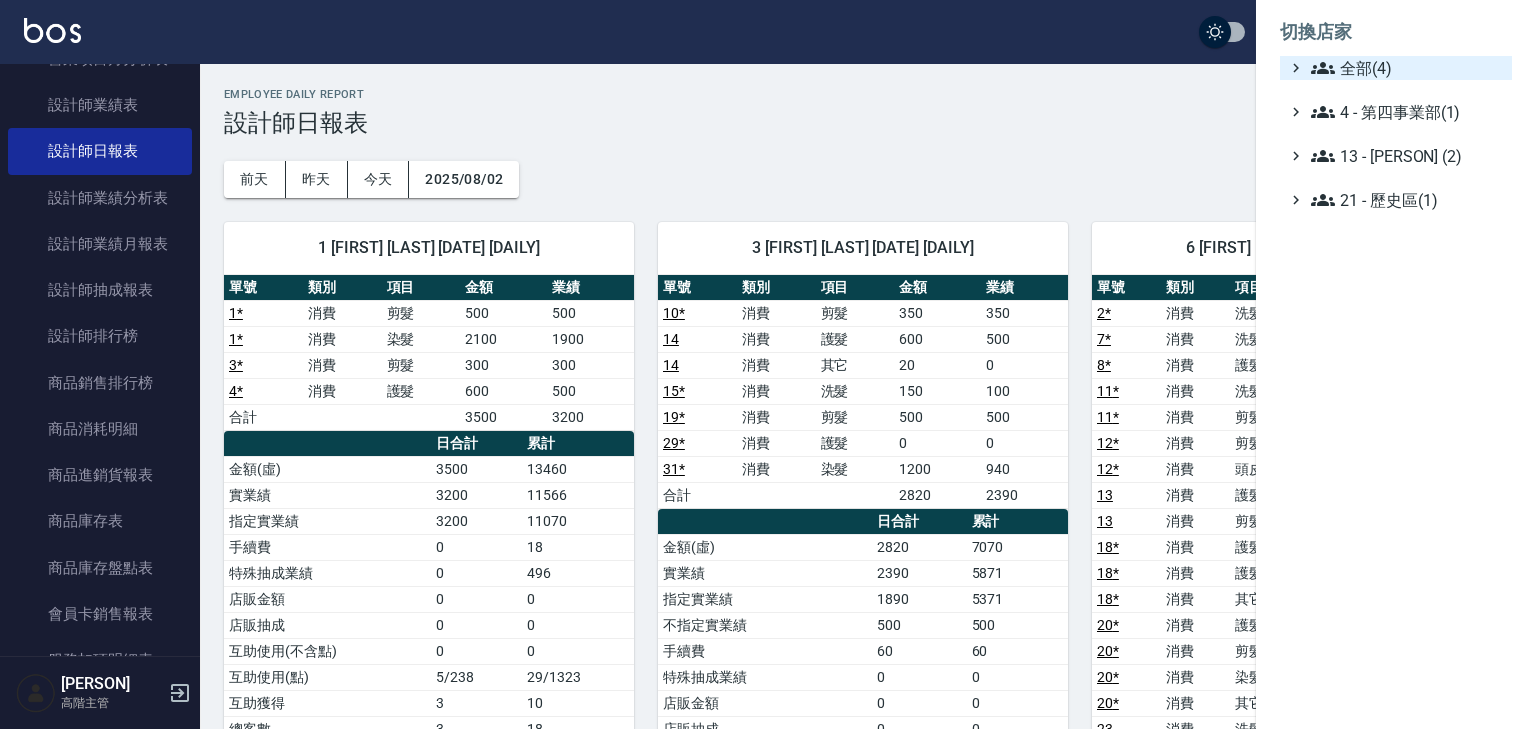 click 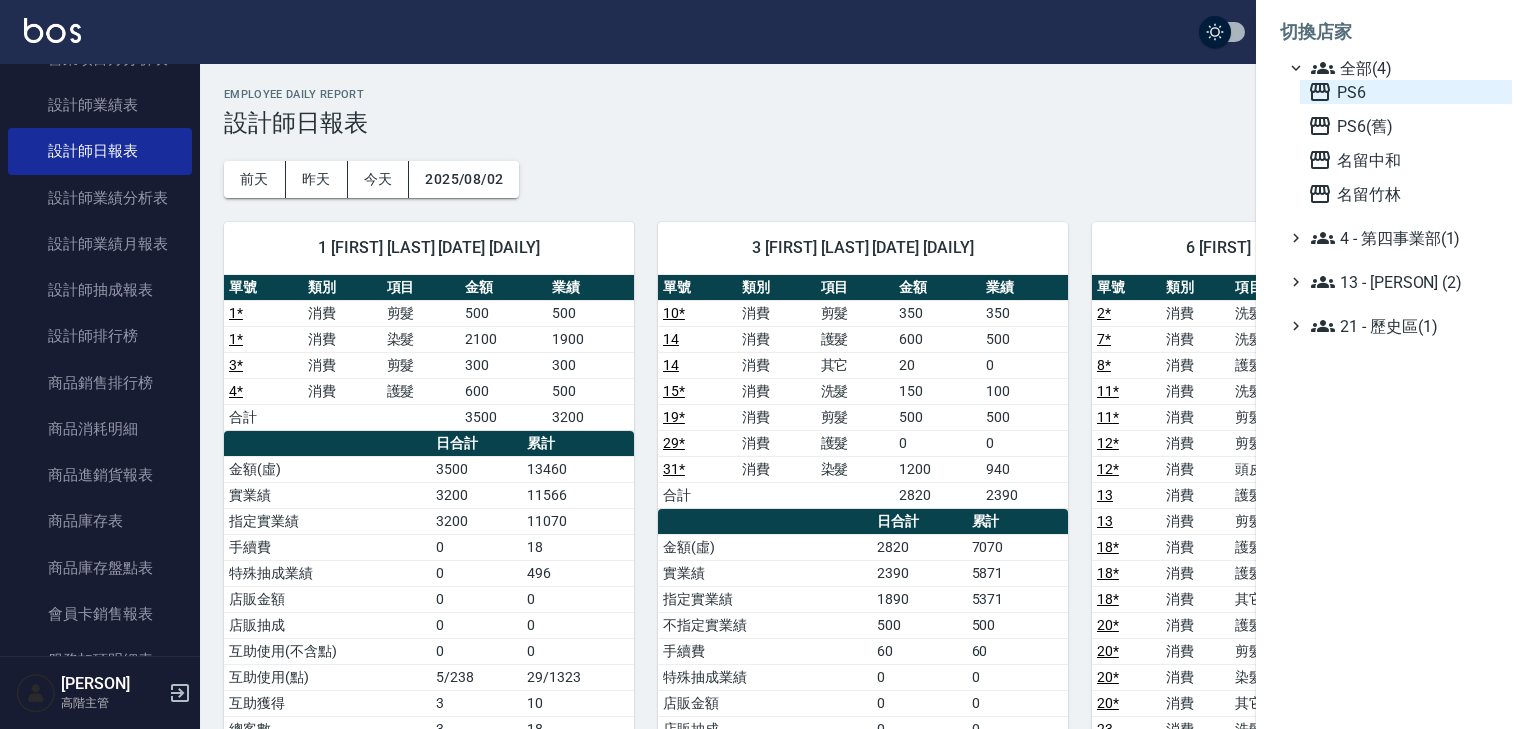 click 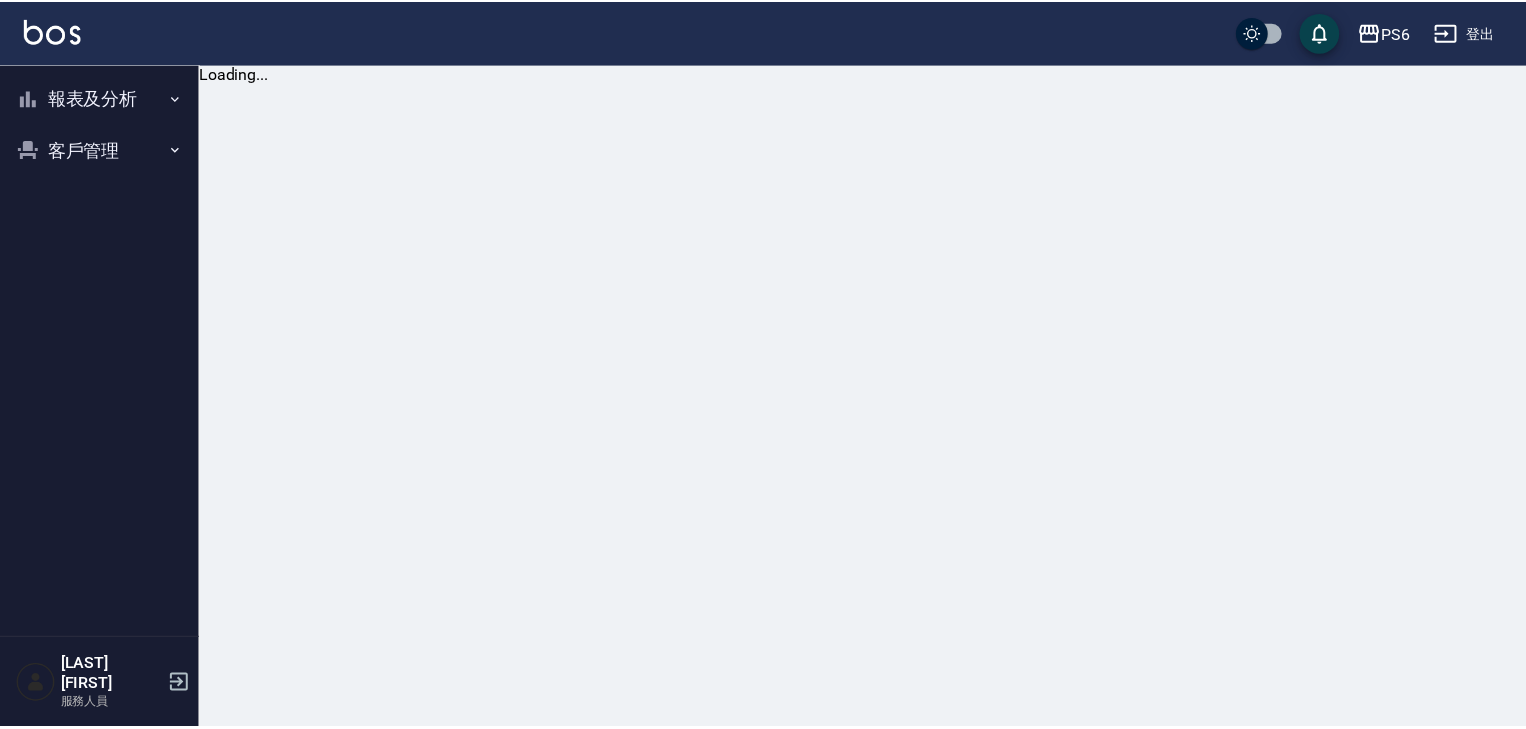scroll, scrollTop: 0, scrollLeft: 0, axis: both 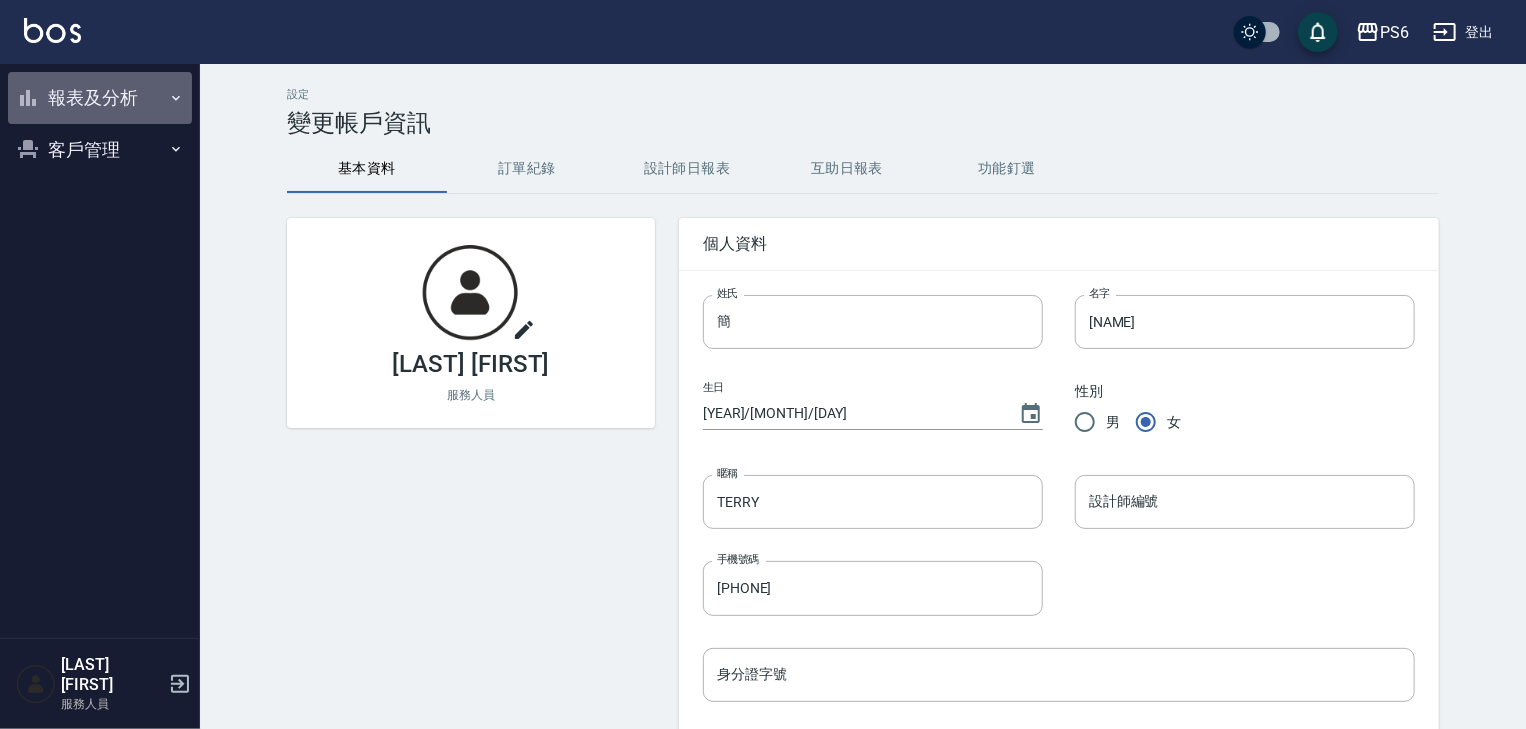 click 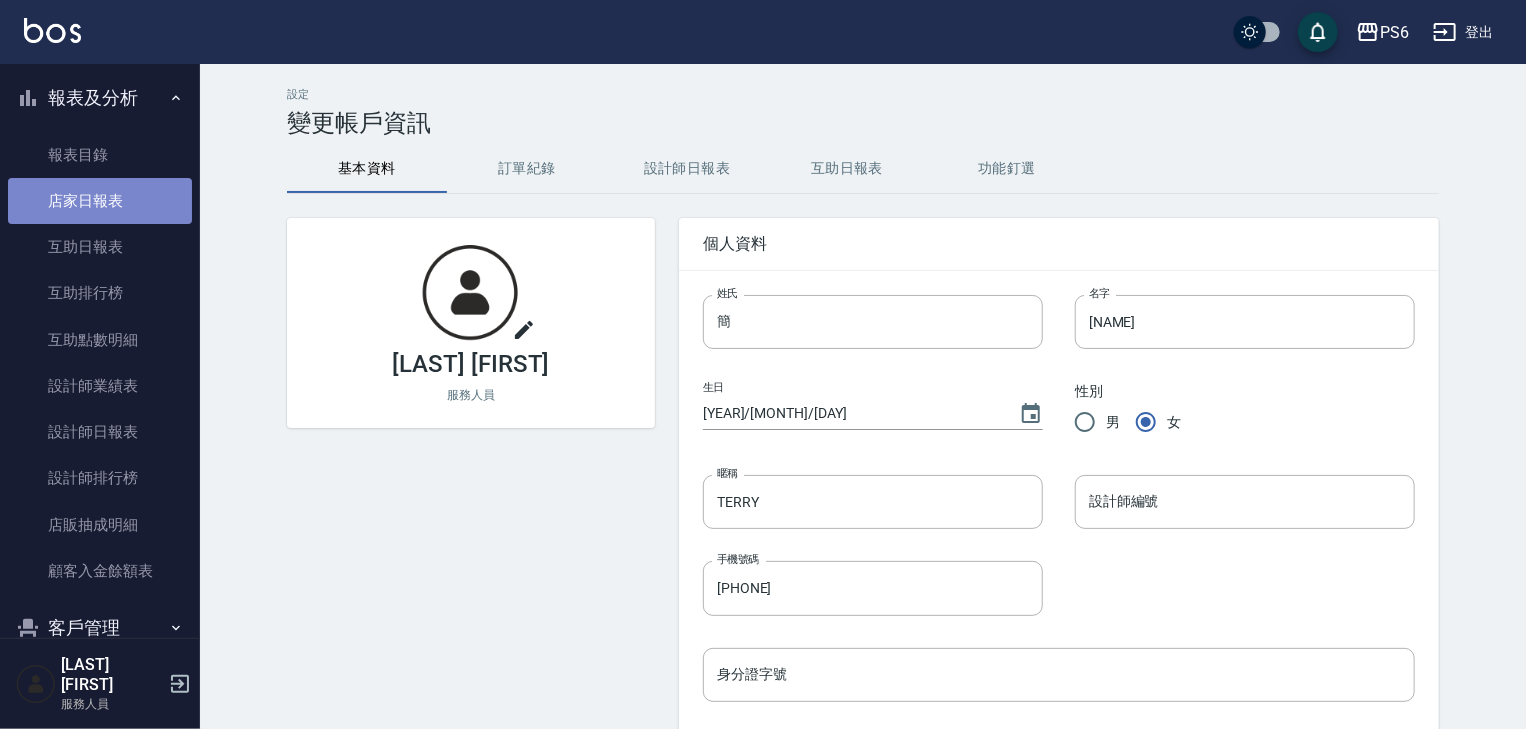 click on "店家日報表" at bounding box center (100, 201) 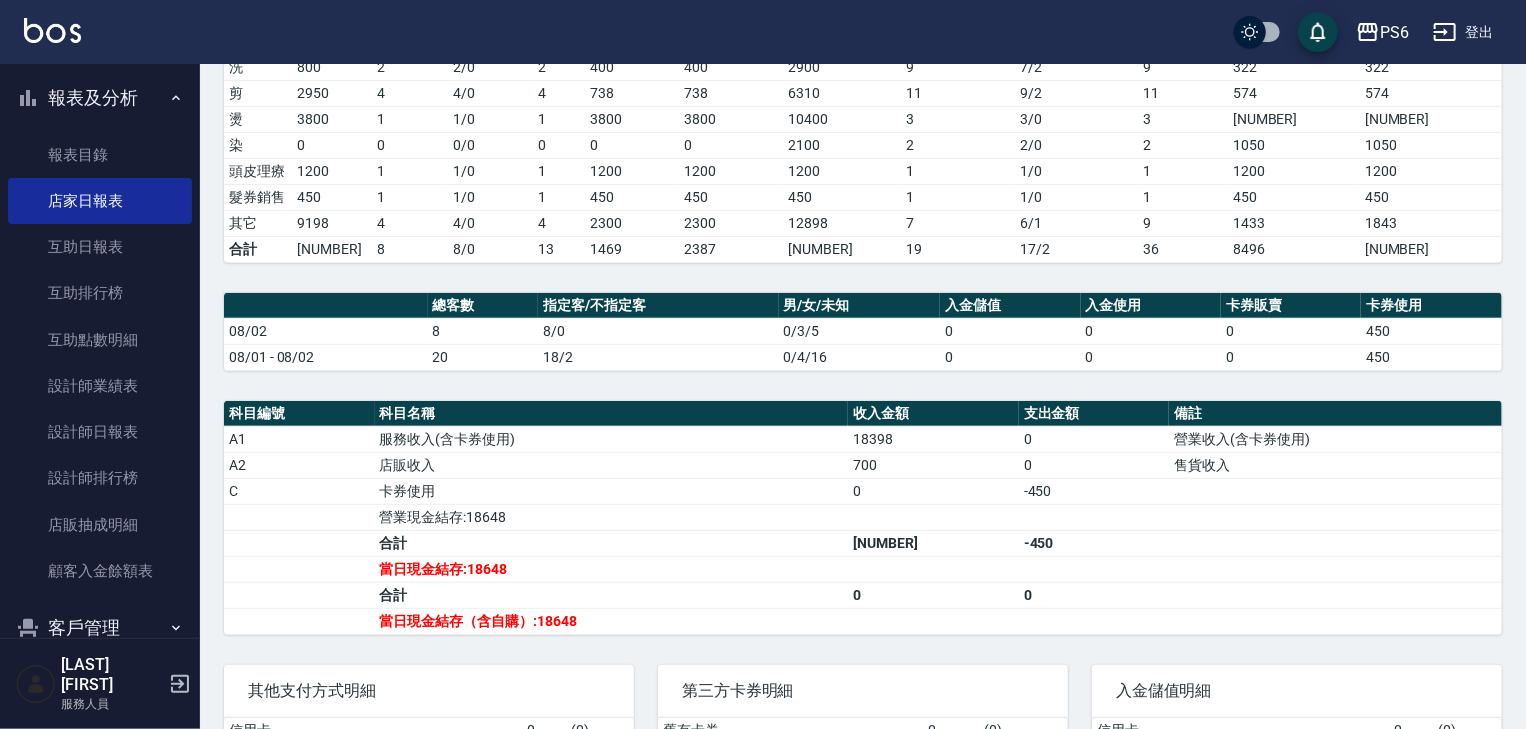 scroll, scrollTop: 82, scrollLeft: 0, axis: vertical 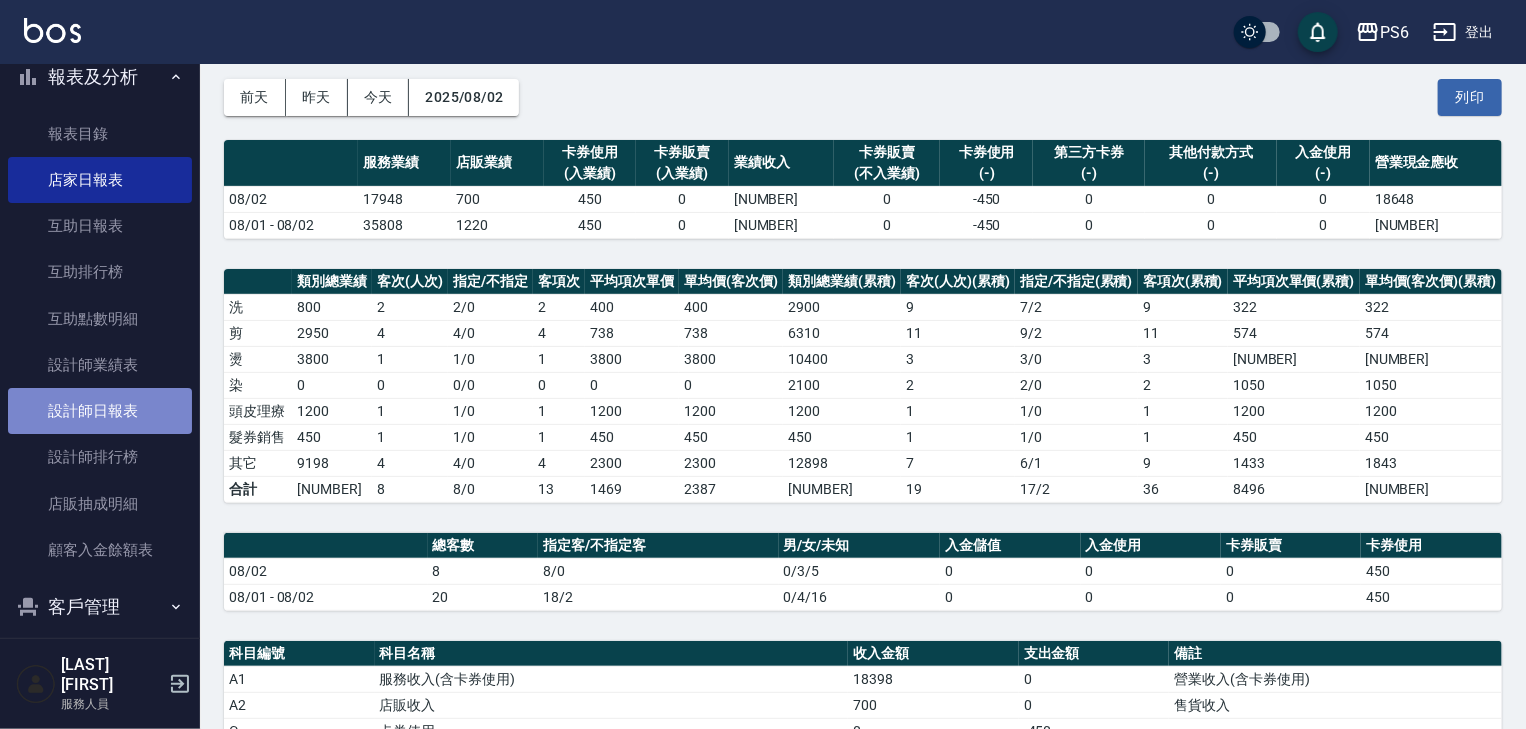 click on "設計師日報表" at bounding box center [100, 411] 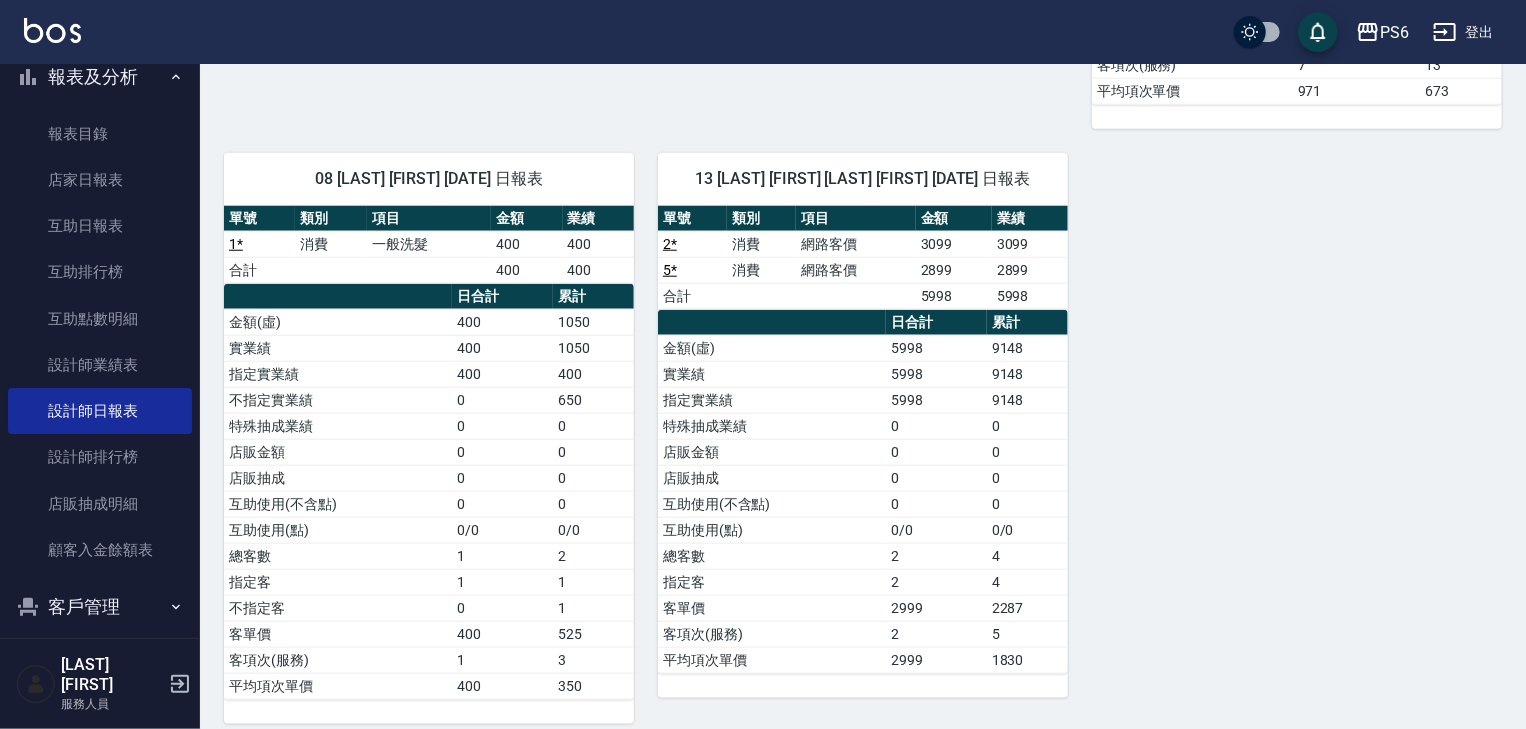 scroll, scrollTop: 829, scrollLeft: 0, axis: vertical 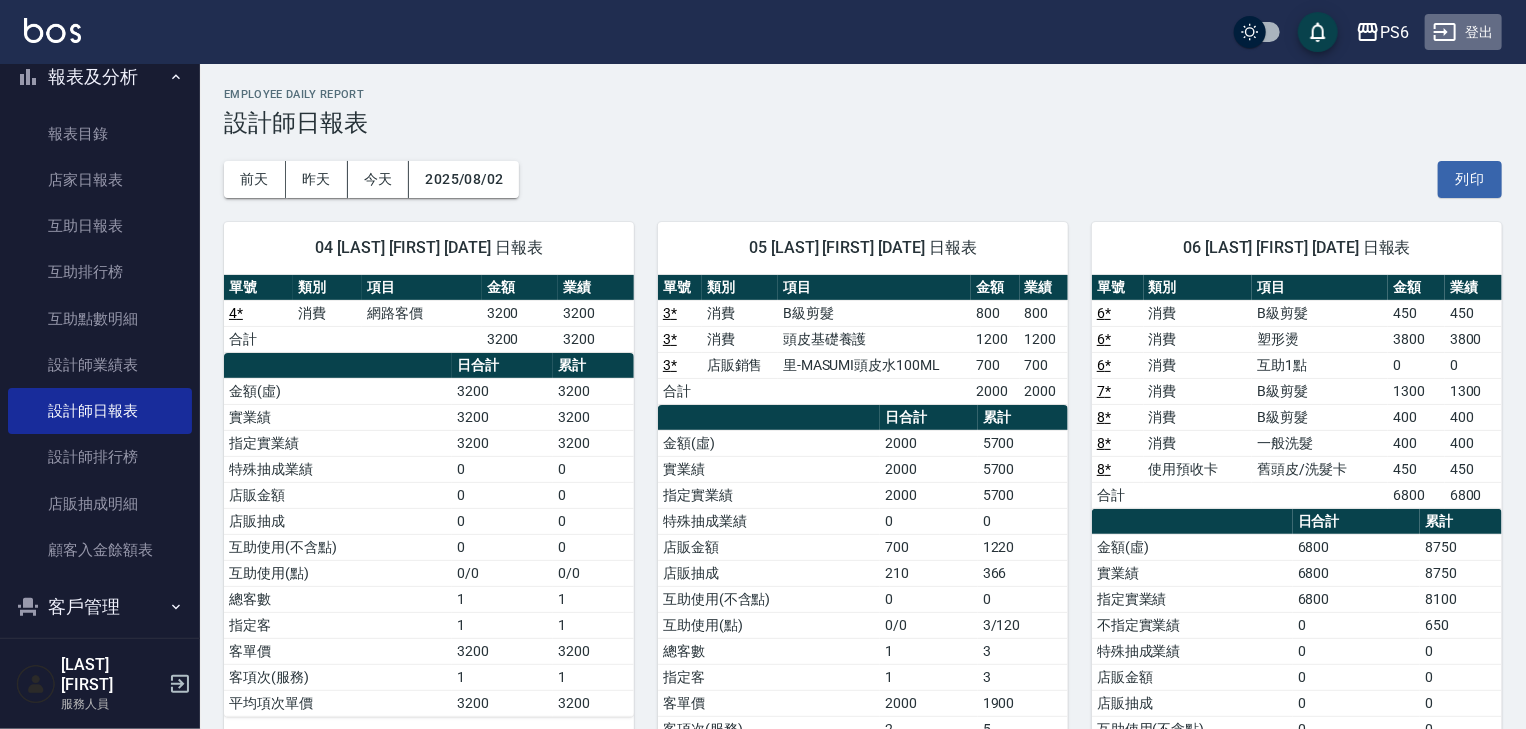 click on "登出" at bounding box center (1463, 32) 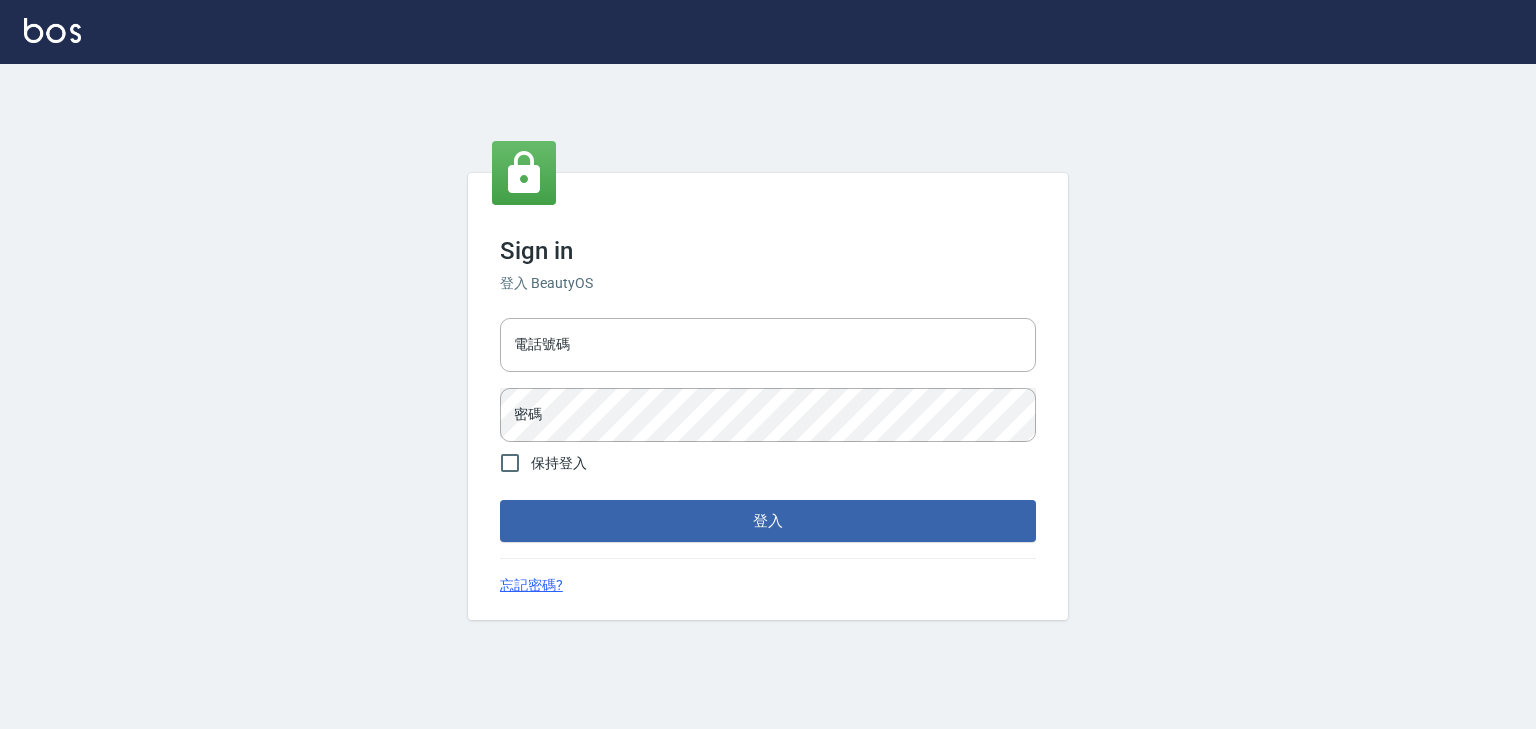 scroll, scrollTop: 0, scrollLeft: 0, axis: both 